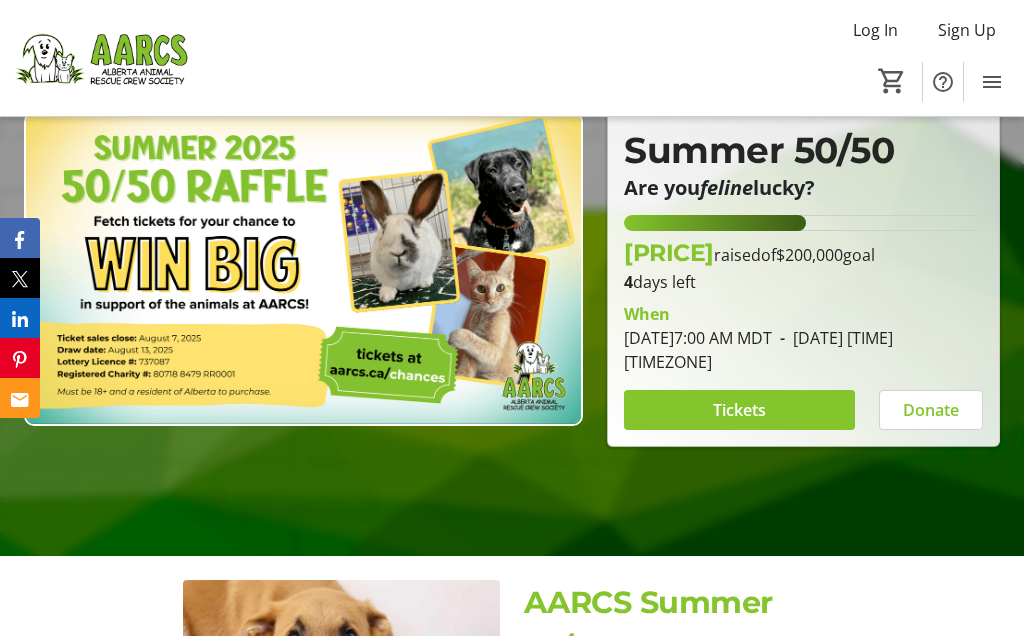 scroll, scrollTop: 168, scrollLeft: 0, axis: vertical 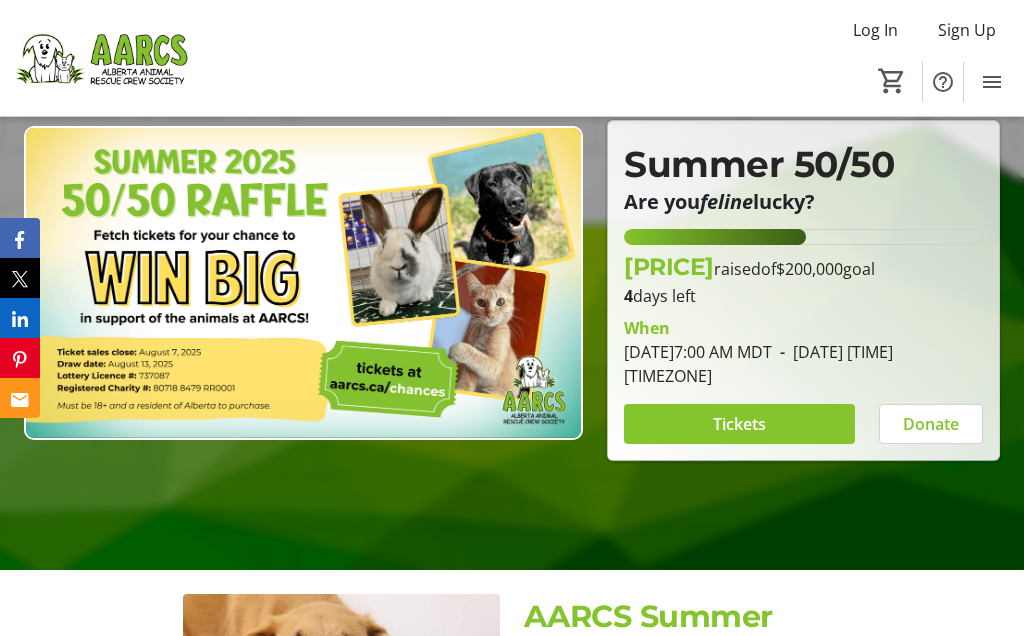 click on "Tickets" at bounding box center (739, 424) 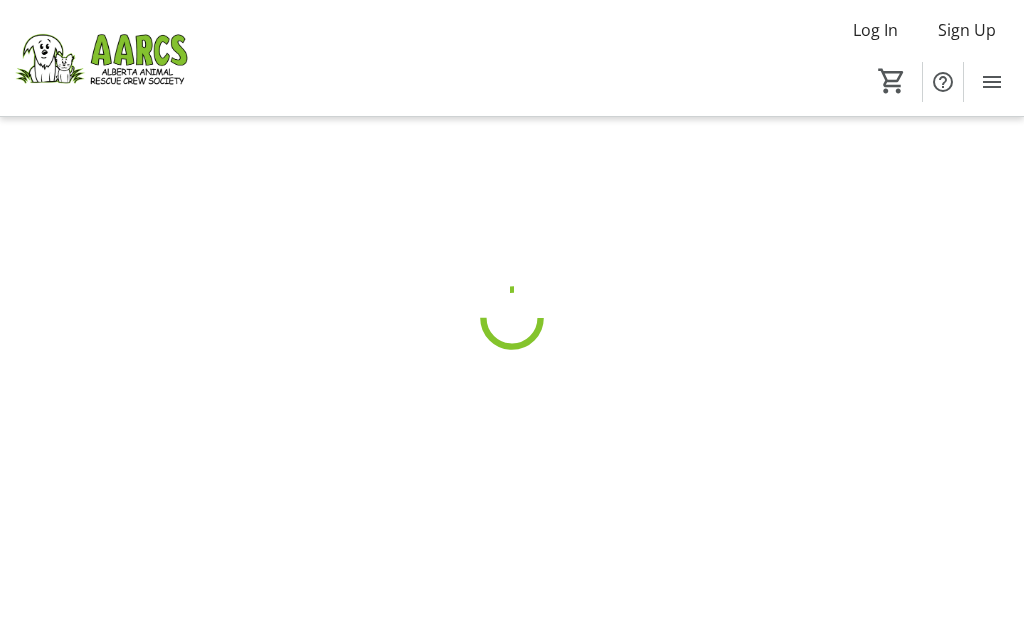 scroll, scrollTop: 0, scrollLeft: 0, axis: both 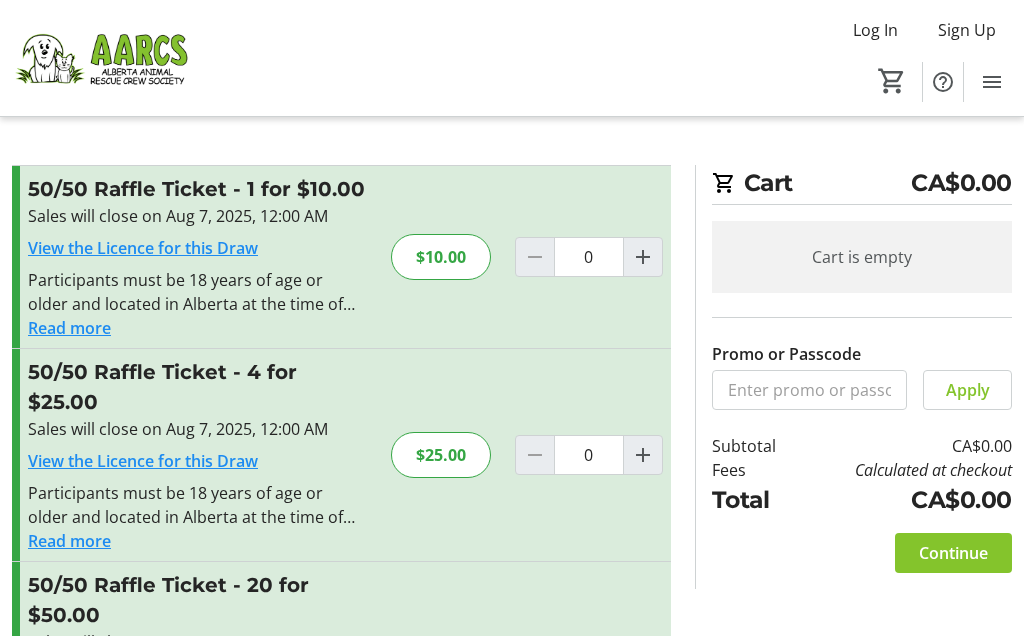 click on "$25.00" 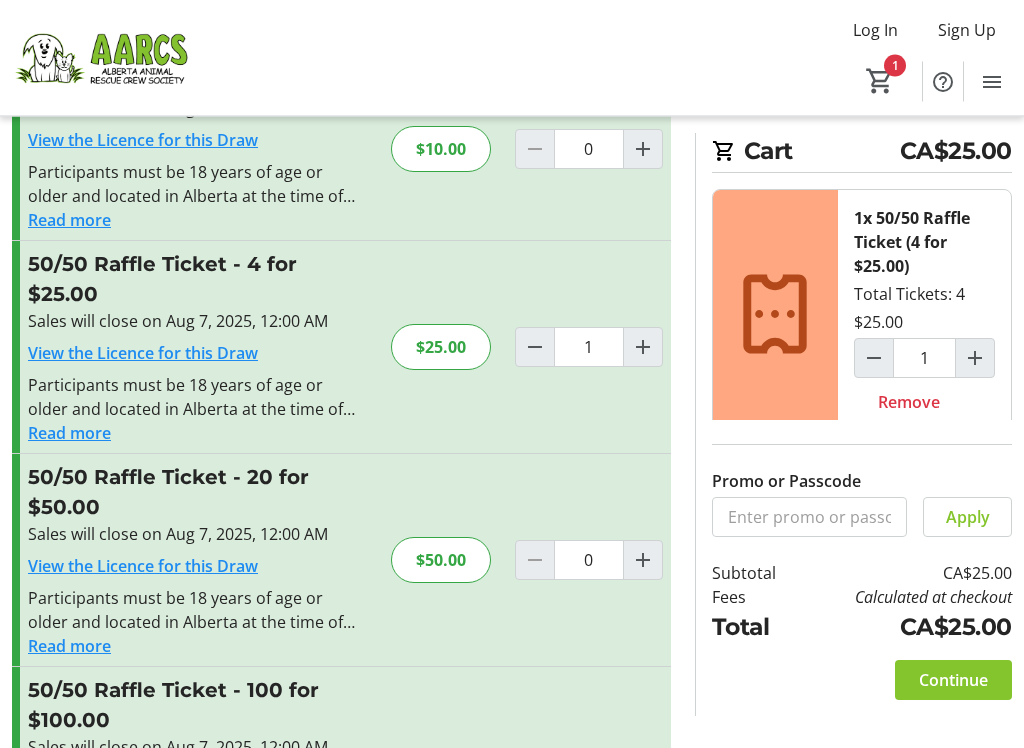 scroll, scrollTop: 109, scrollLeft: 0, axis: vertical 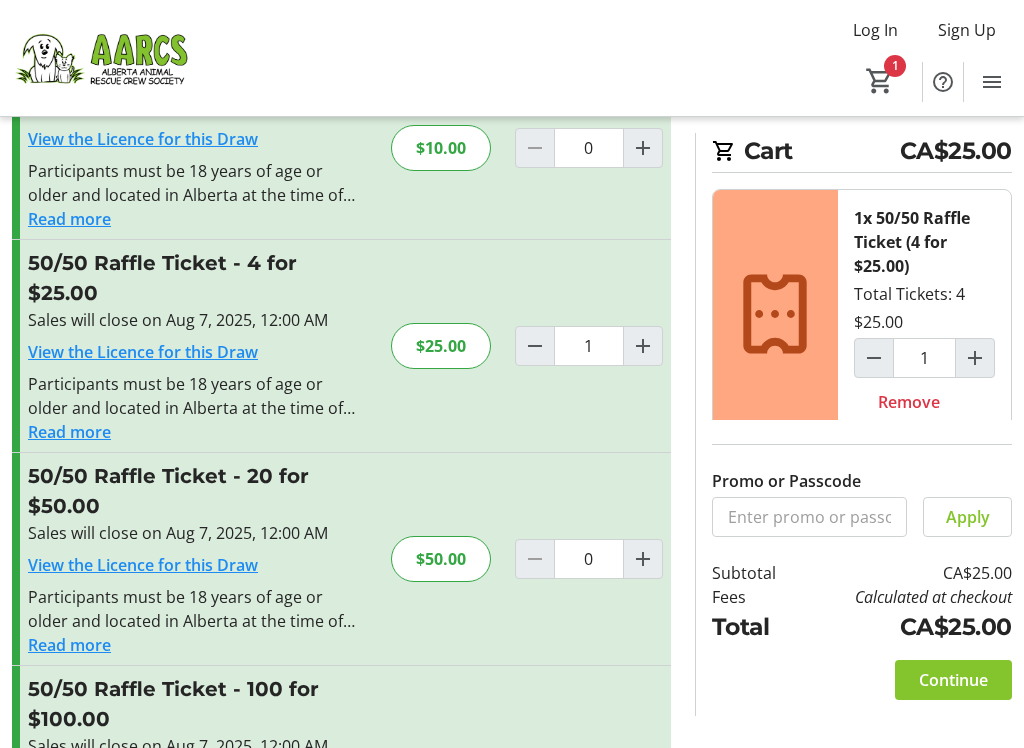 click on "Continue" 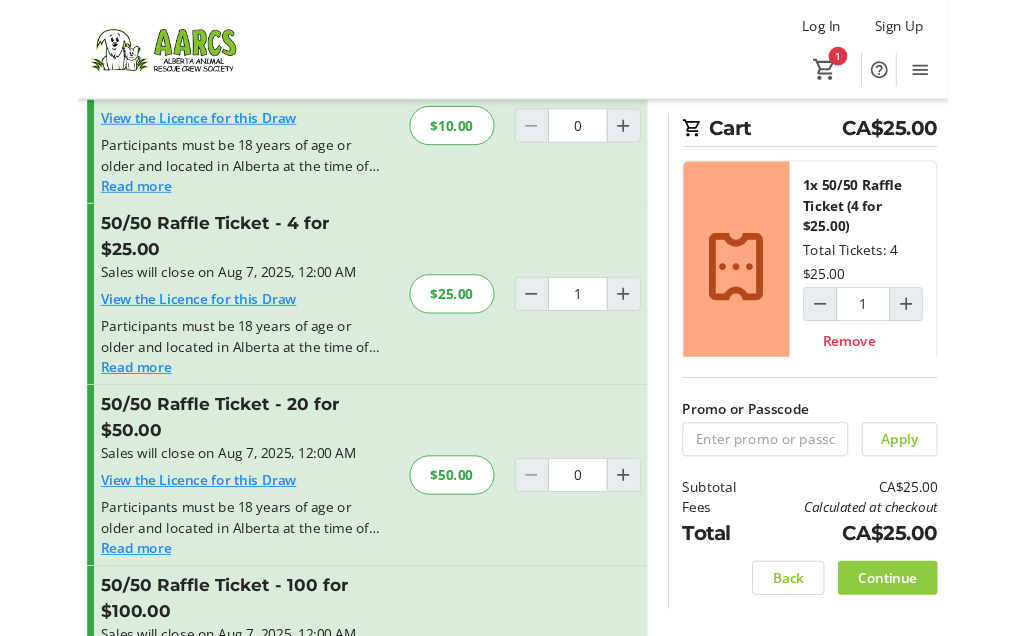 scroll, scrollTop: 0, scrollLeft: 0, axis: both 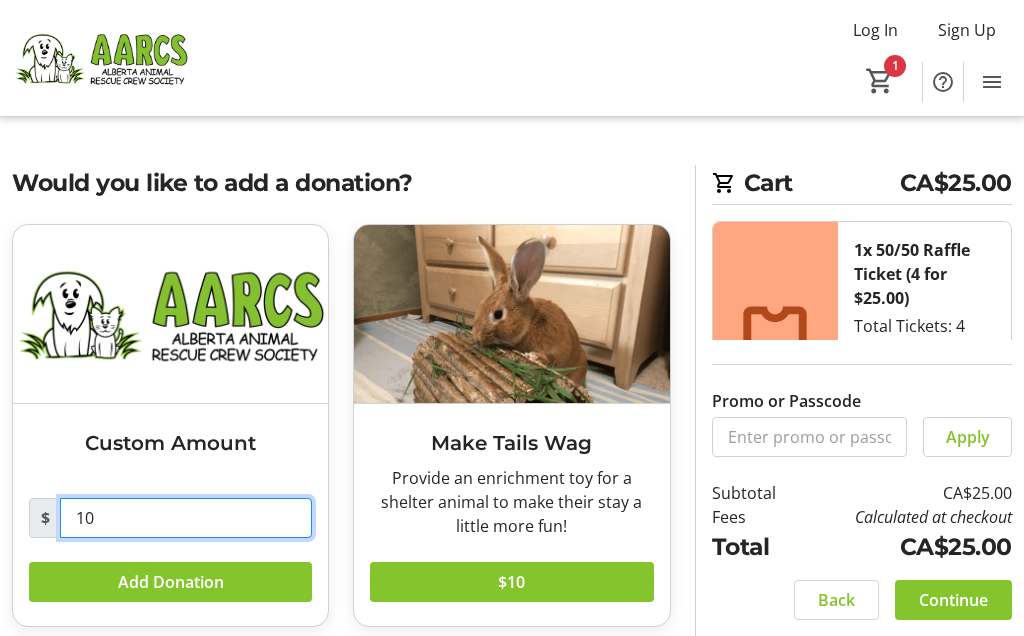 click on "10" at bounding box center [186, 518] 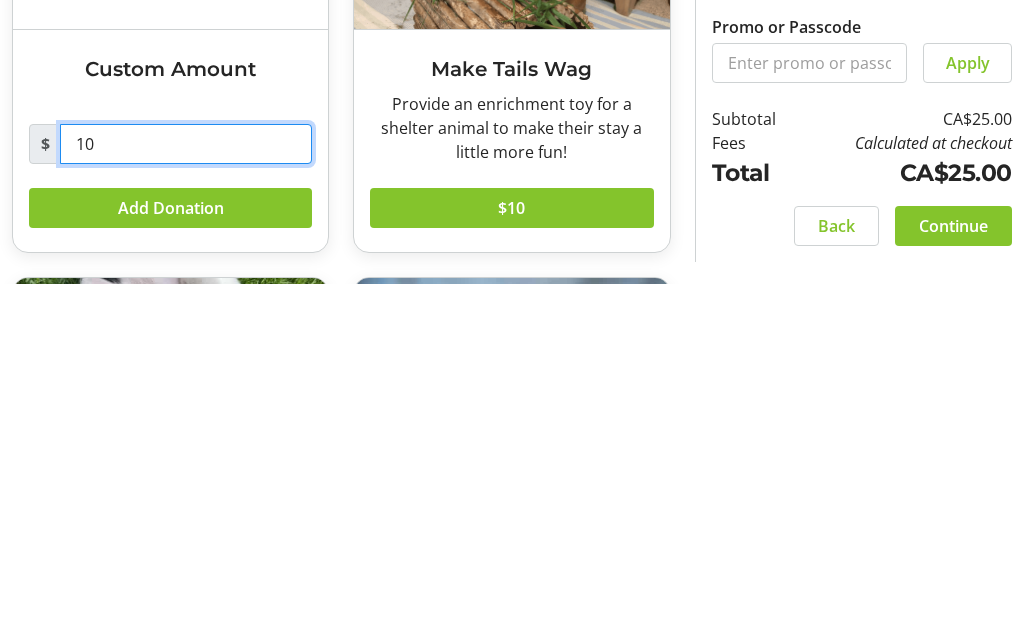 type on "1" 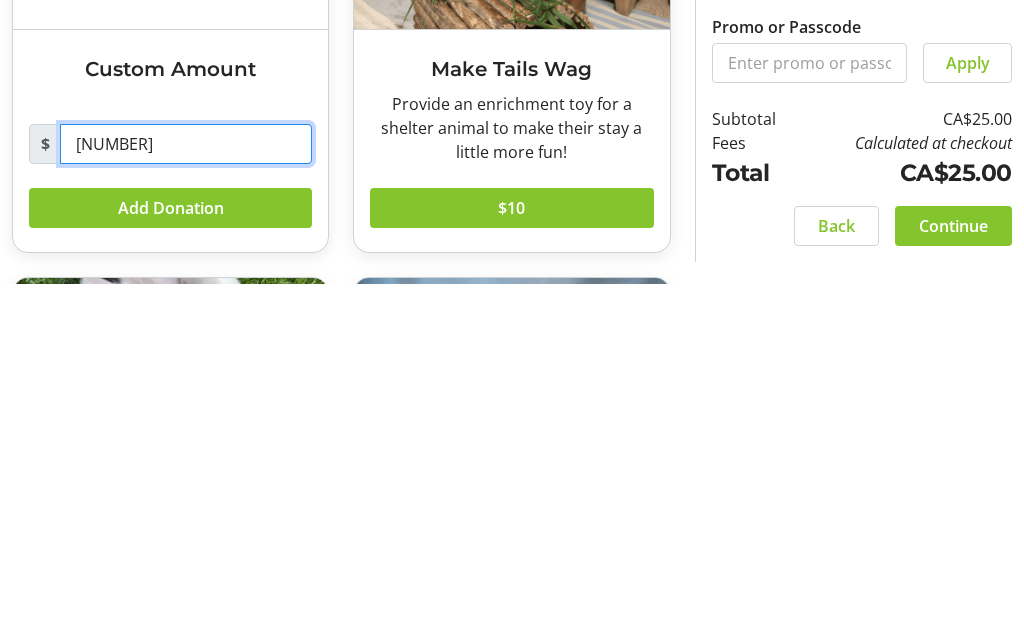 type on "[NUMBER]" 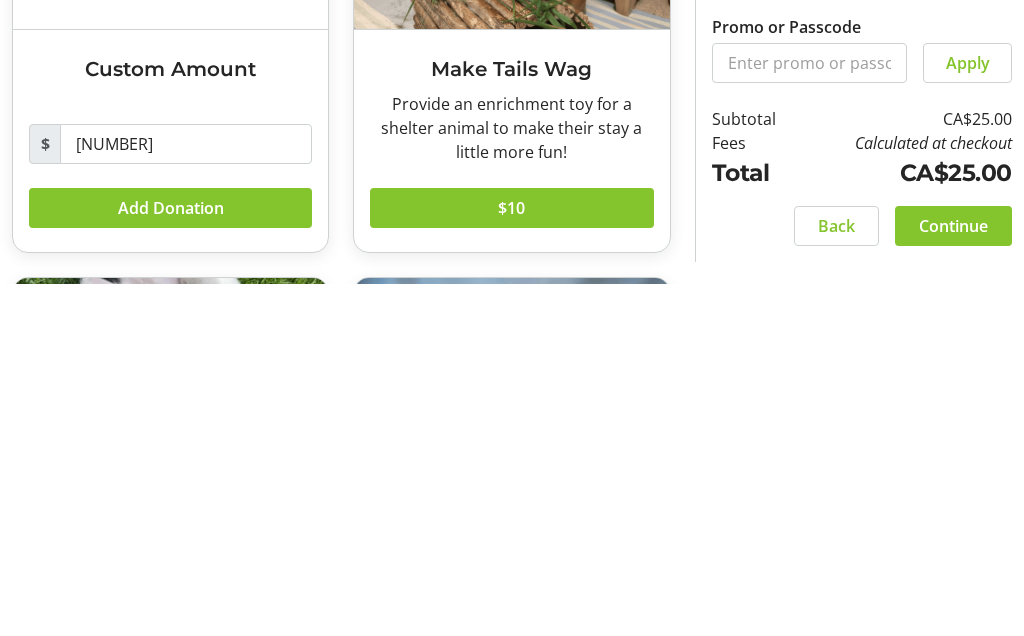 click on "Add Donation" 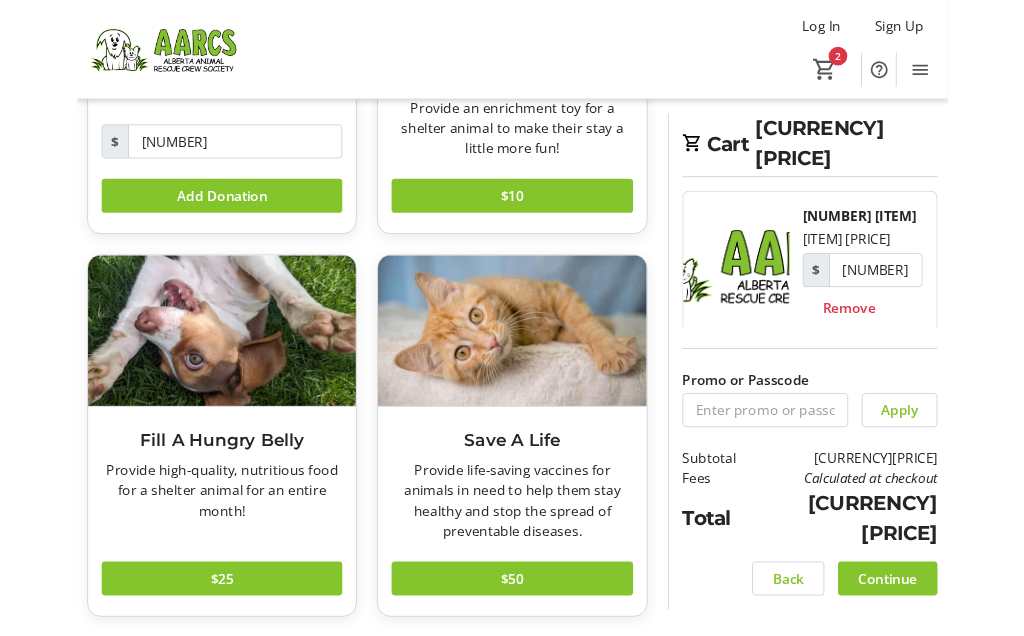 scroll, scrollTop: 464, scrollLeft: 0, axis: vertical 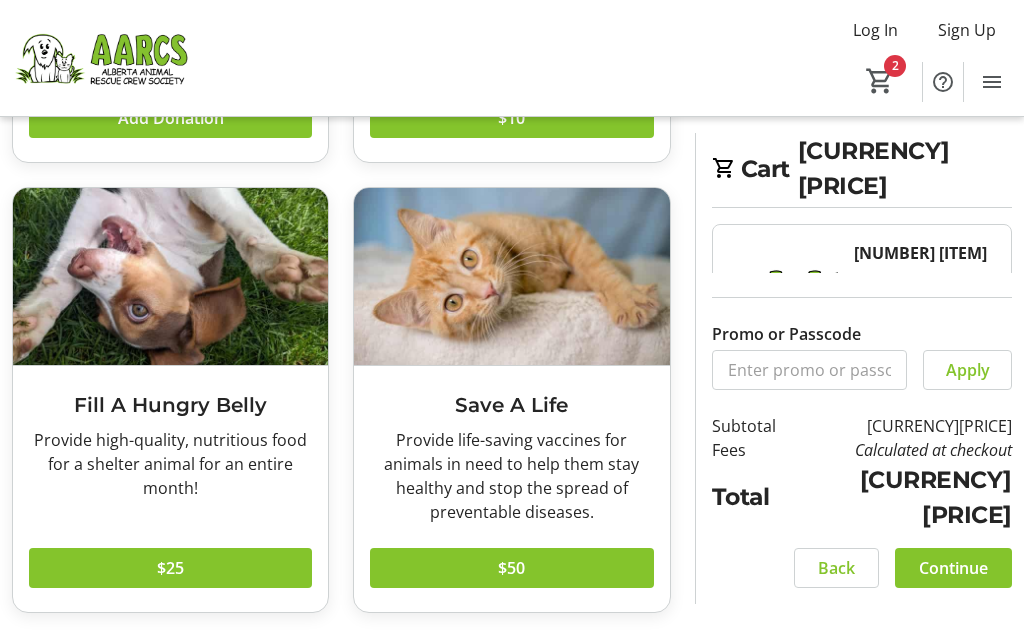 click on "Continue" 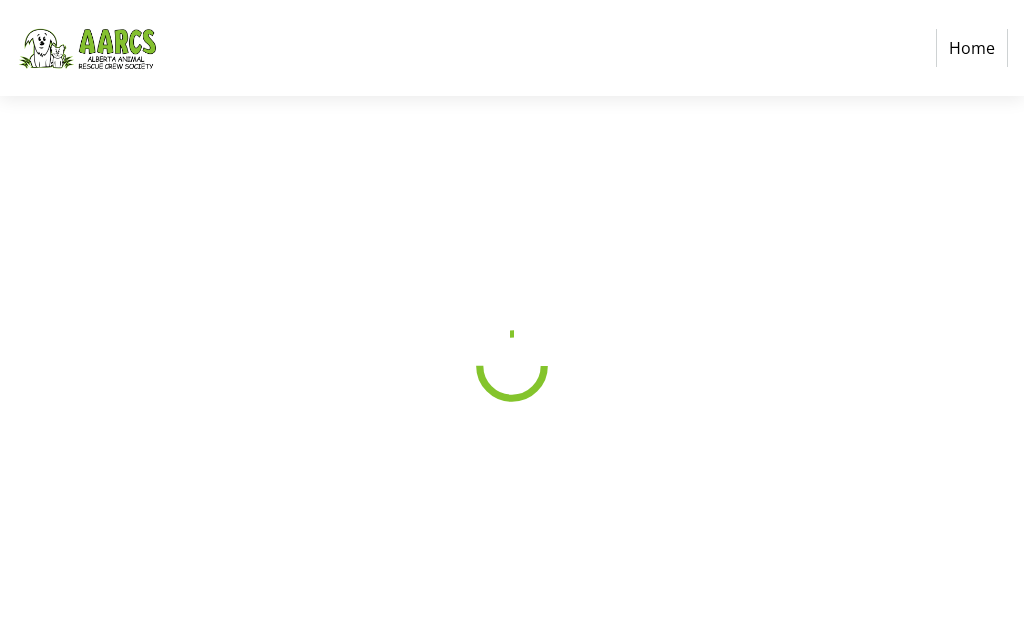 scroll, scrollTop: 0, scrollLeft: 0, axis: both 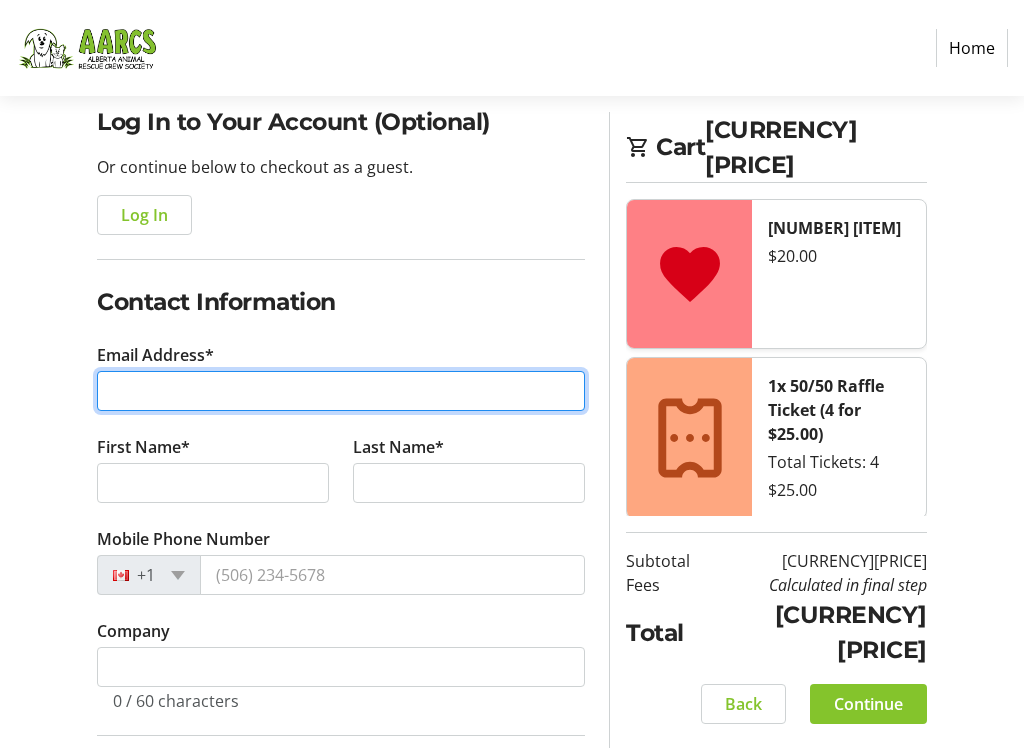 click on "Email Address*" at bounding box center [341, 392] 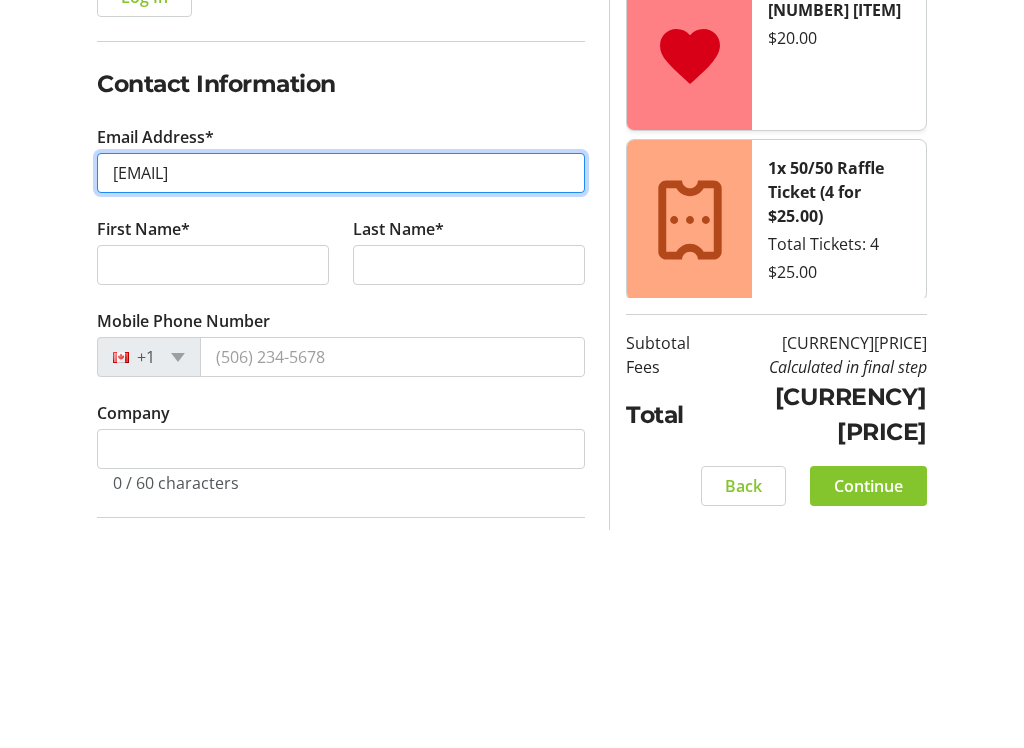 type on "[EMAIL]" 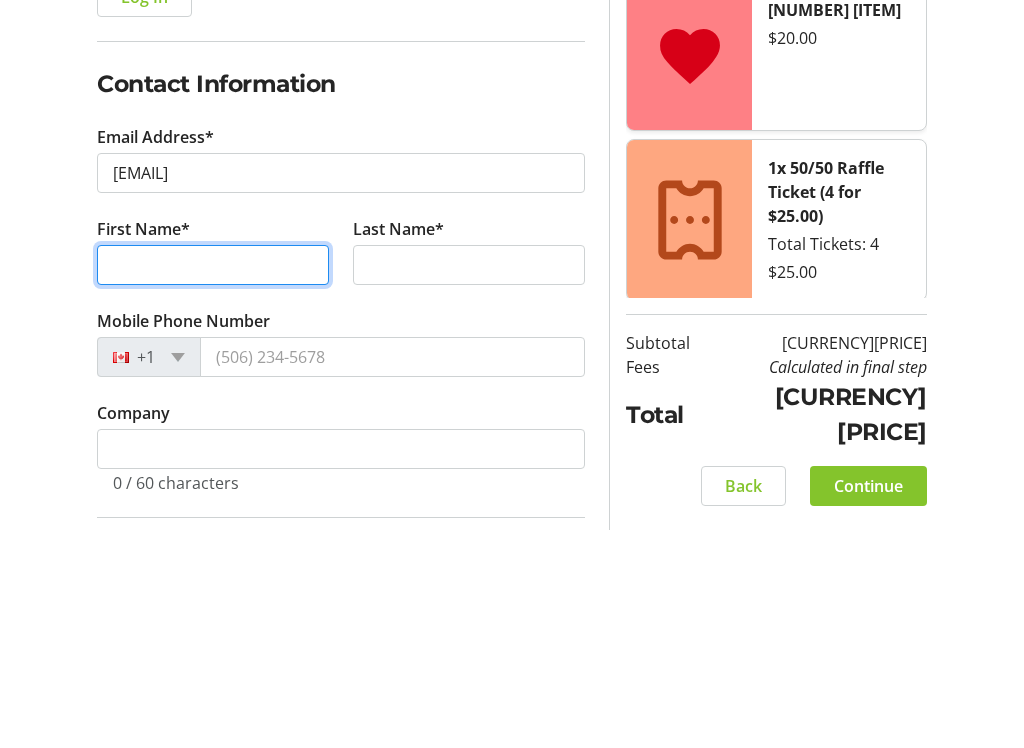 click on "First Name*" at bounding box center (213, 484) 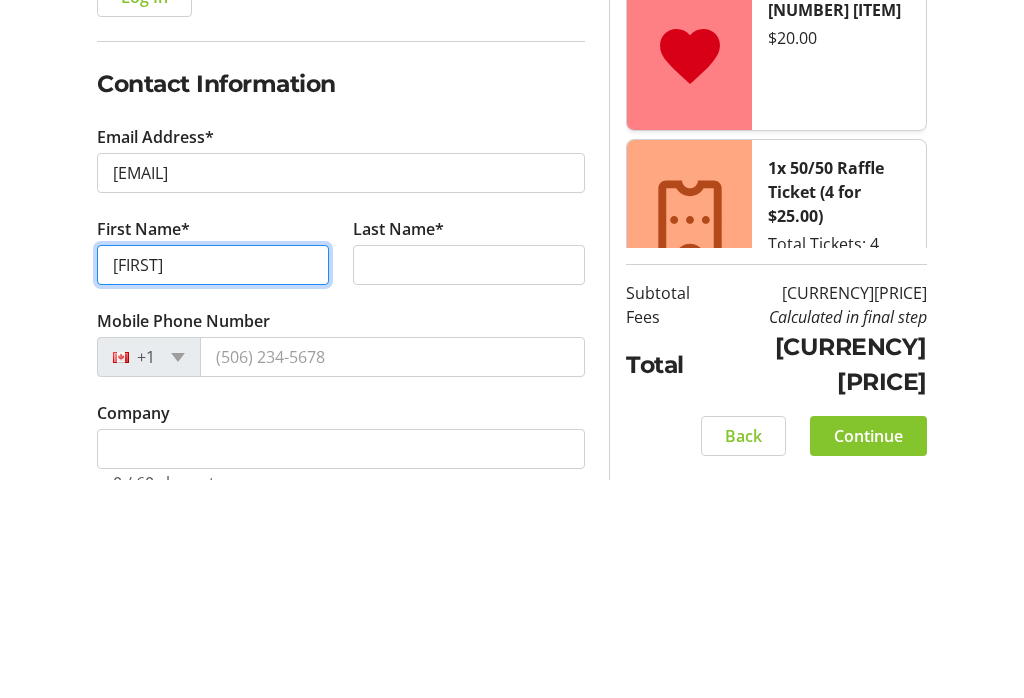 type on "[FIRST]" 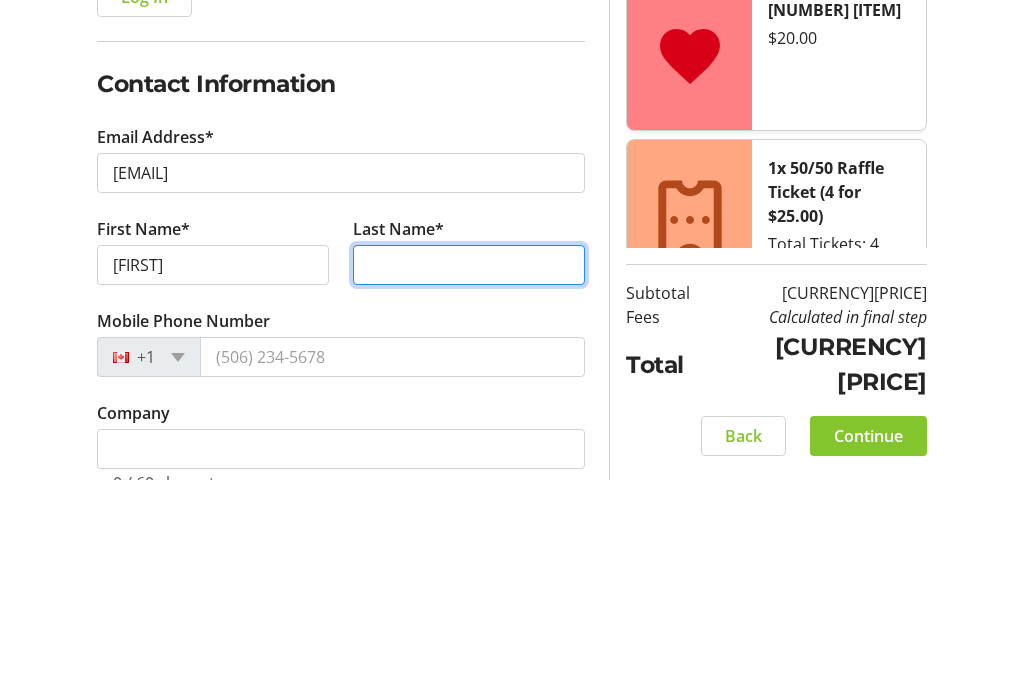 click on "Last Name*" at bounding box center [469, 484] 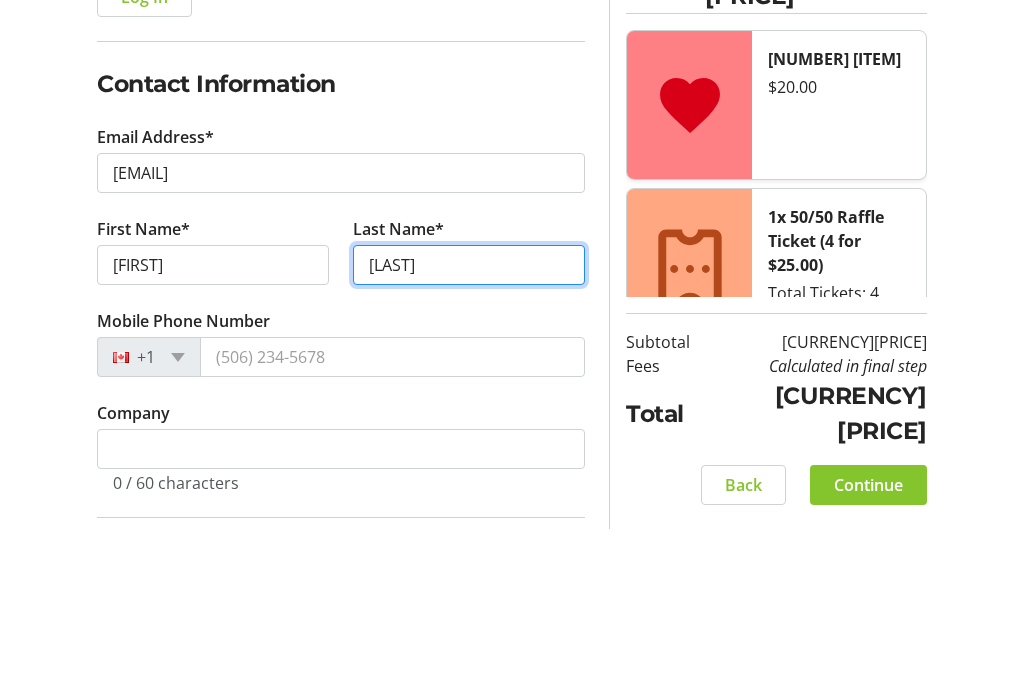 scroll, scrollTop: 205, scrollLeft: 0, axis: vertical 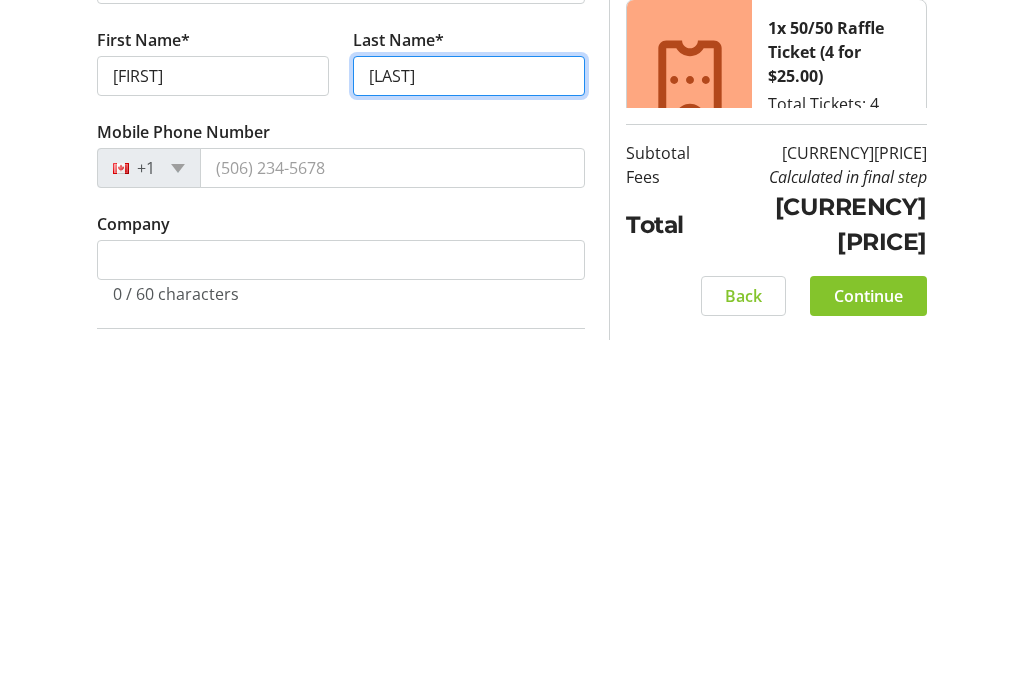 type on "[LAST]" 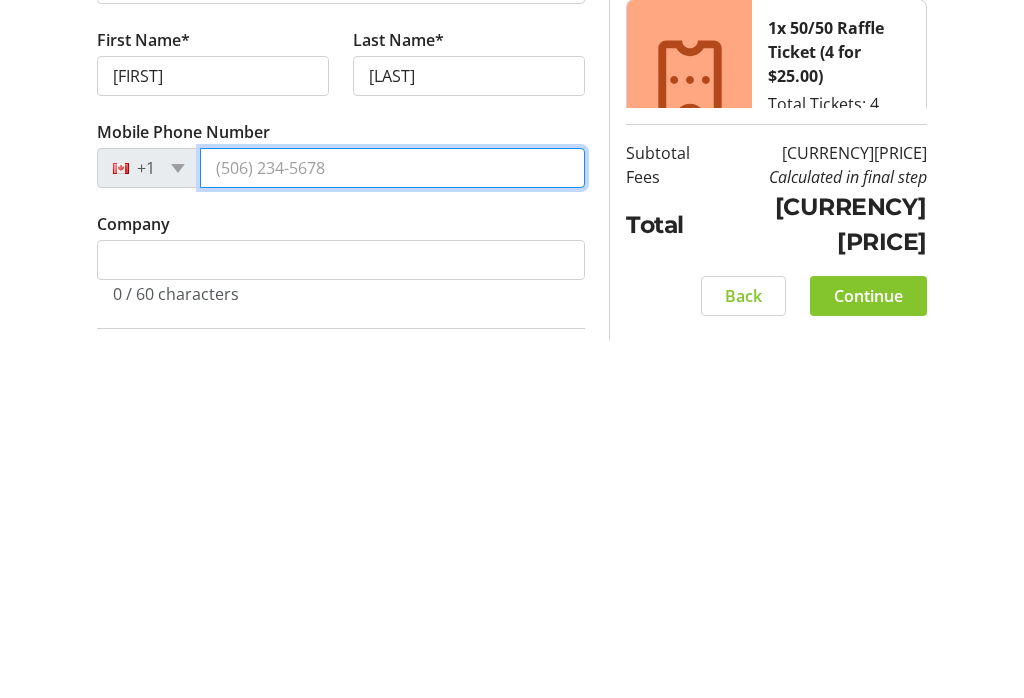 click on "Mobile Phone Number" at bounding box center [392, 526] 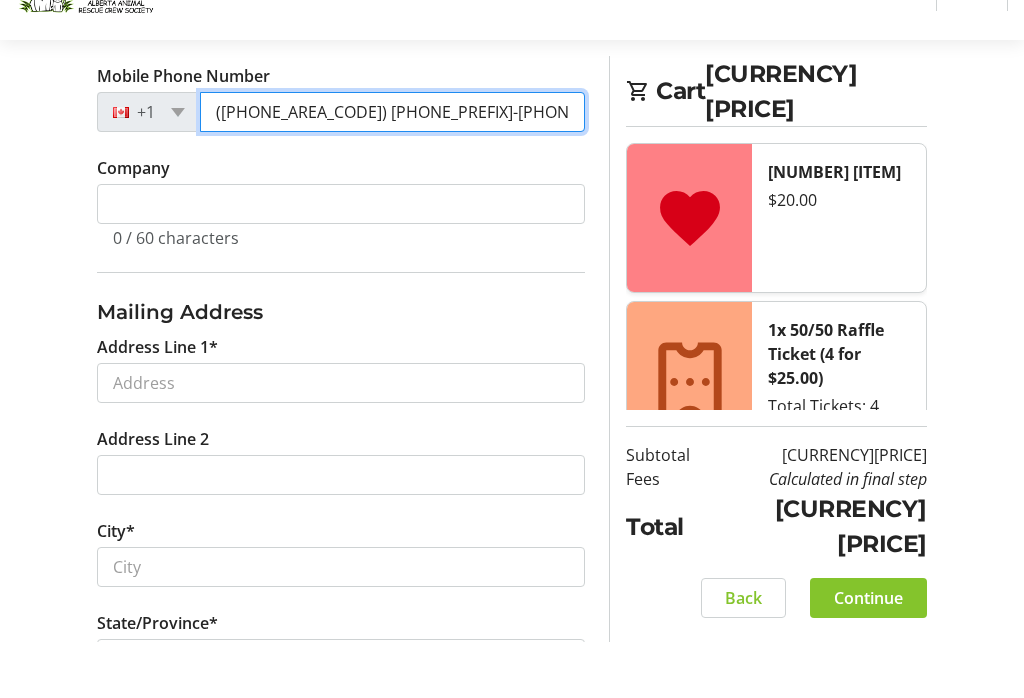 scroll, scrollTop: 564, scrollLeft: 0, axis: vertical 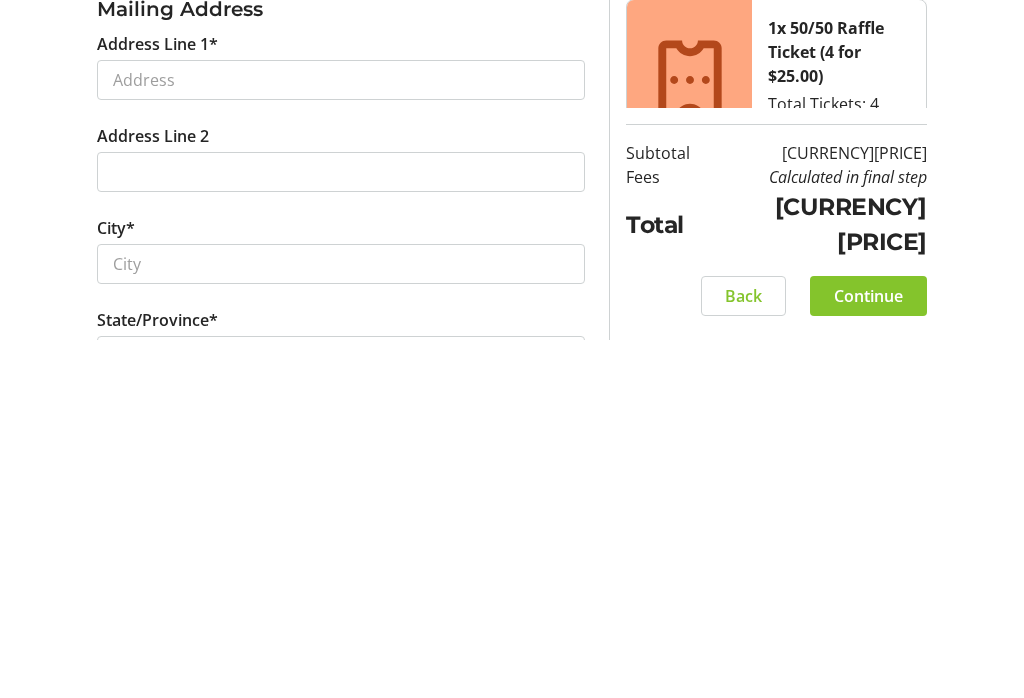 type on "([PHONE_AREA_CODE]) [PHONE_PREFIX]-[PHONE_LINE]" 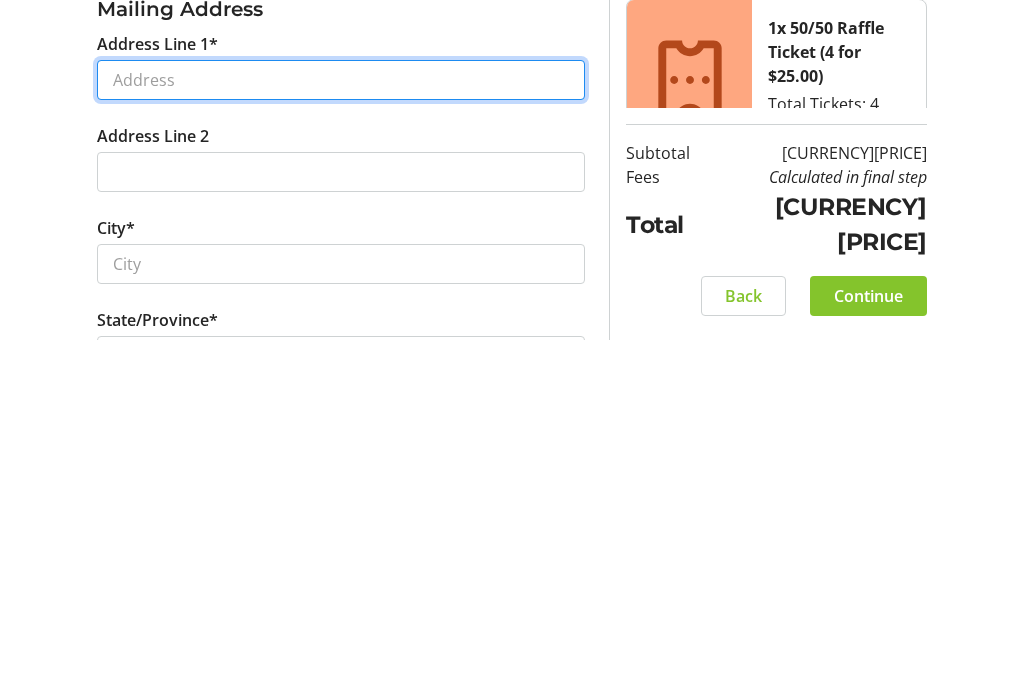 click on "Address Line 1*" at bounding box center (341, 438) 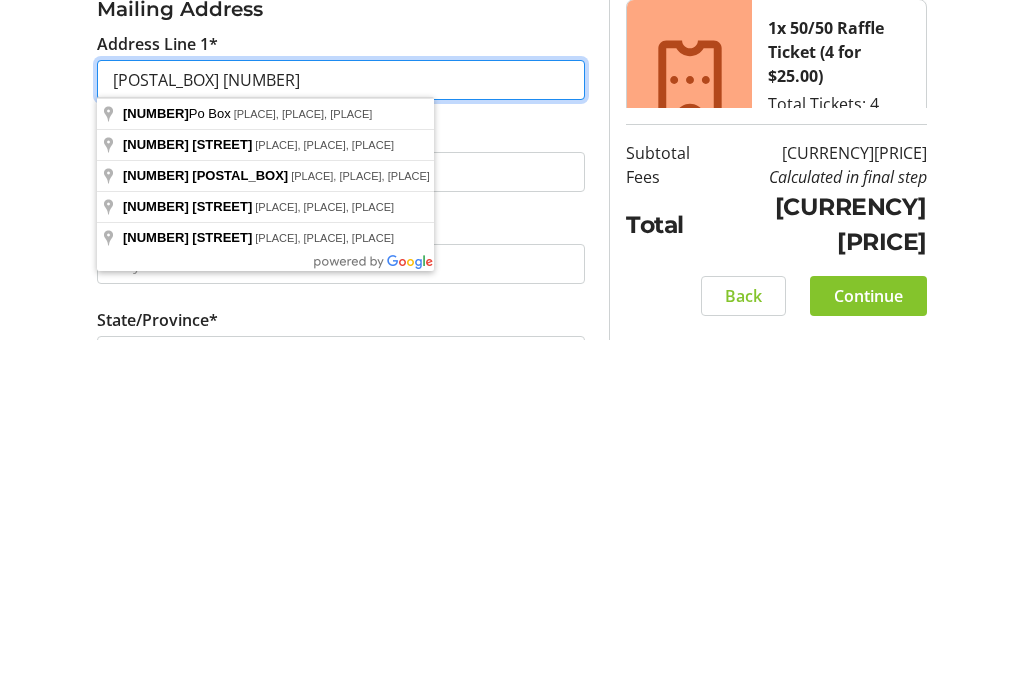type on "[POSTAL_BOX] [NUMBER]" 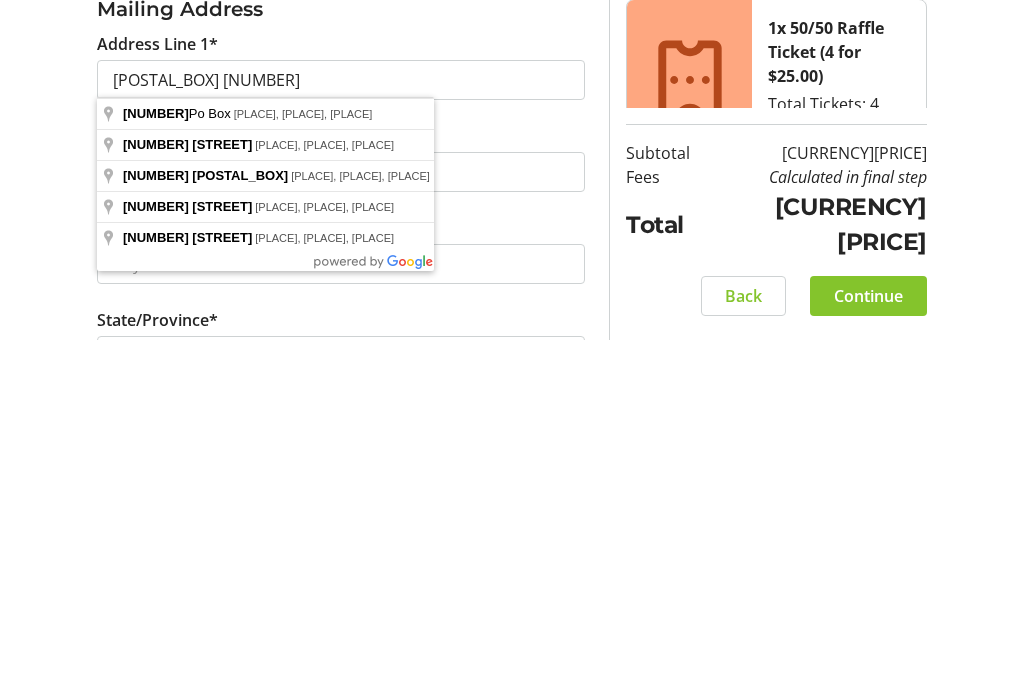click on "Back   Continue" 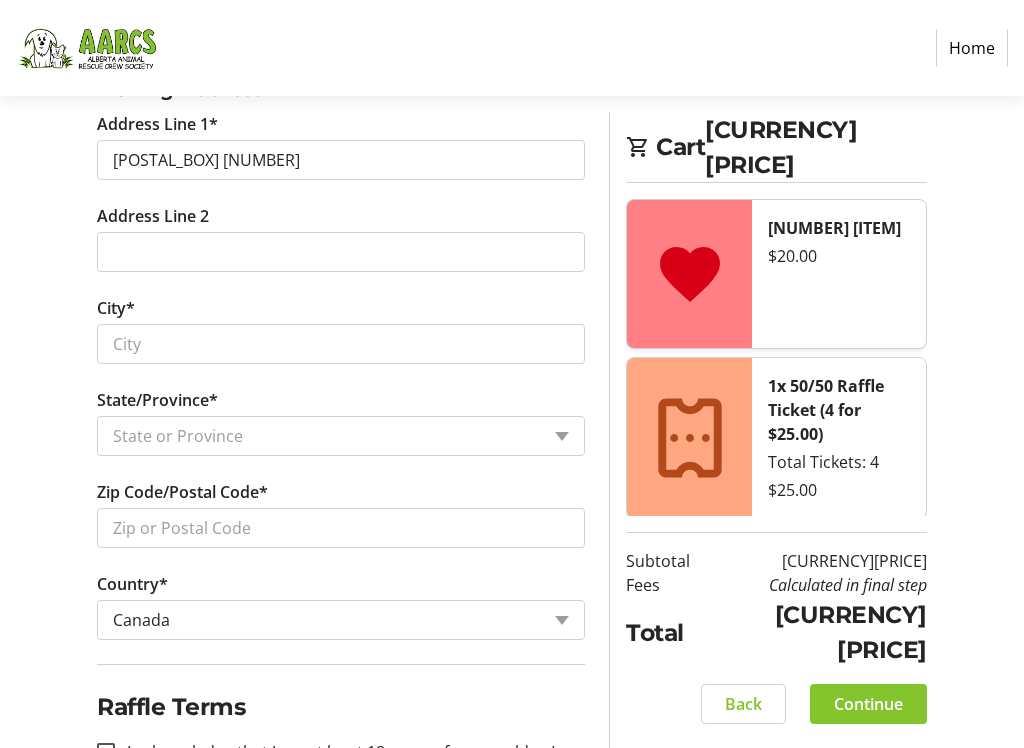 scroll, scrollTop: 849, scrollLeft: 0, axis: vertical 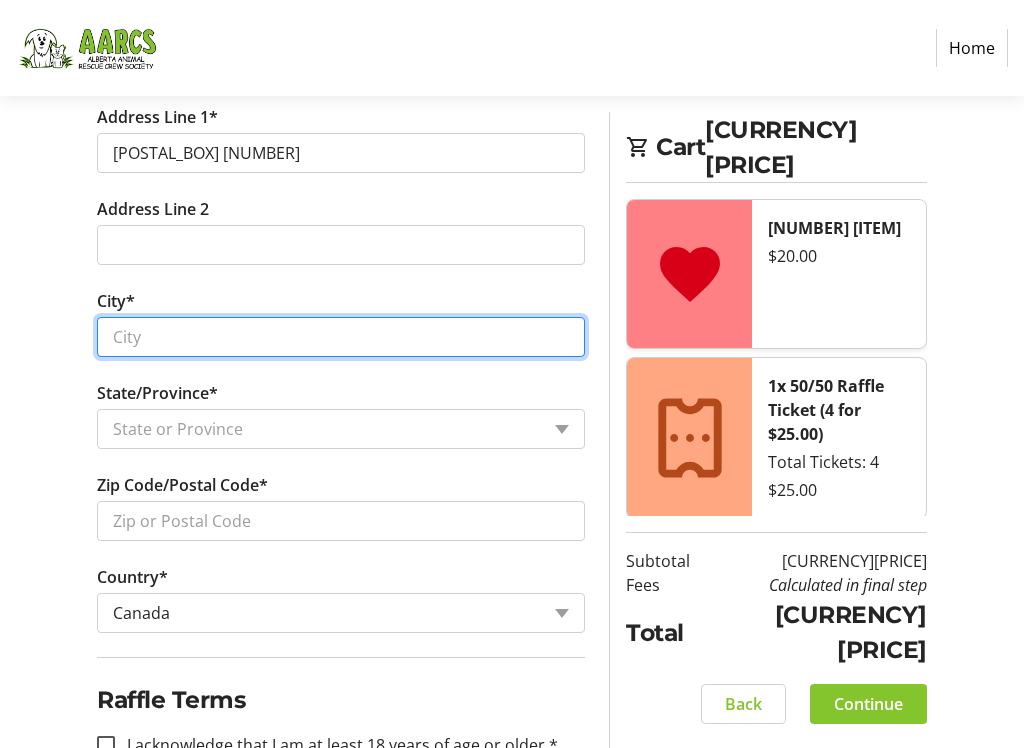 click on "City*" at bounding box center [341, 337] 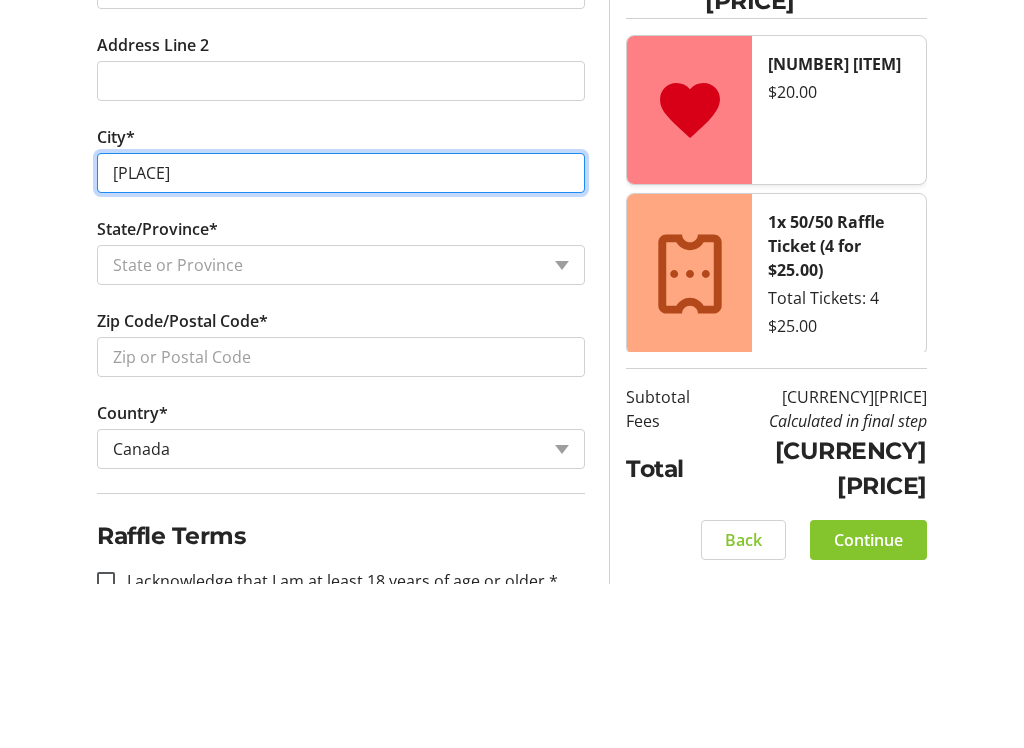 type on "[PLACE]" 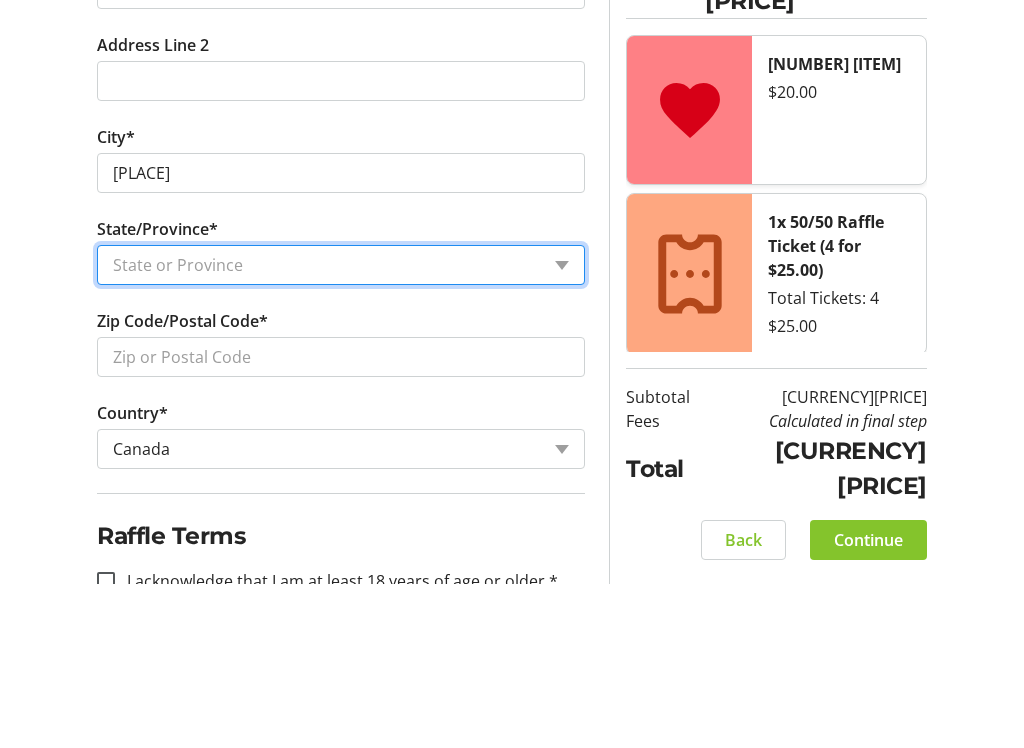 click on "State or Province  State or Province   Alberta   British Columbia   Manitoba   New Brunswick   Newfoundland and Labrador   Nova Scotia   Ontario   Prince Edward Island   Quebec   Saskatchewan   Northwest Territories   Nunavut   Yukon" at bounding box center (341, 429) 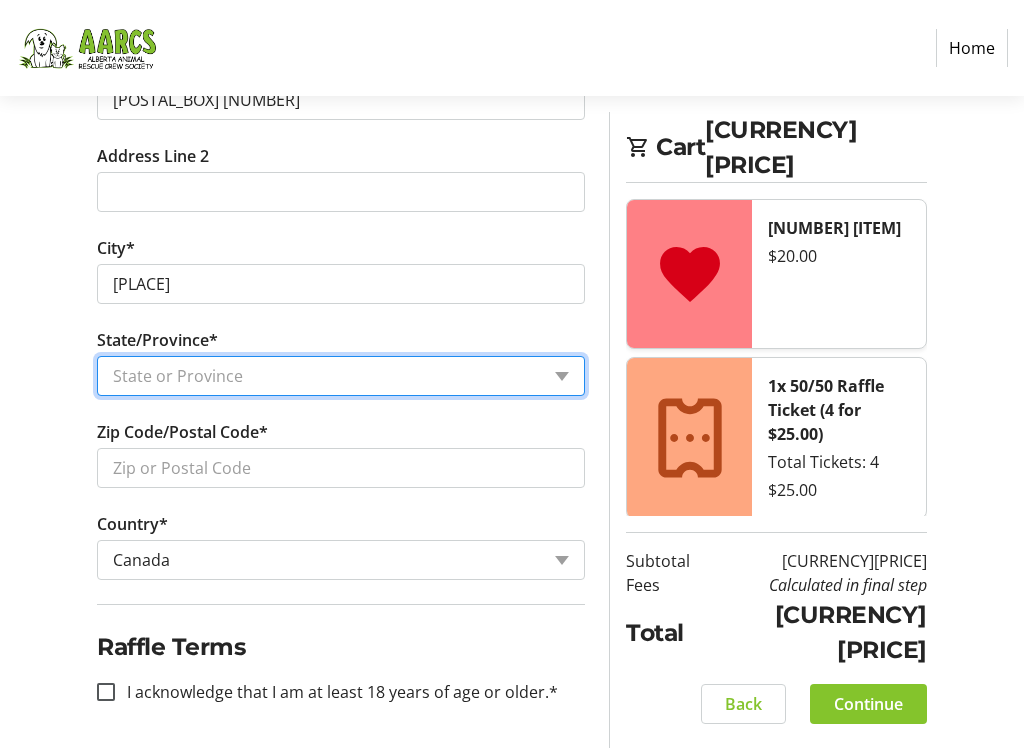 select on "AB" 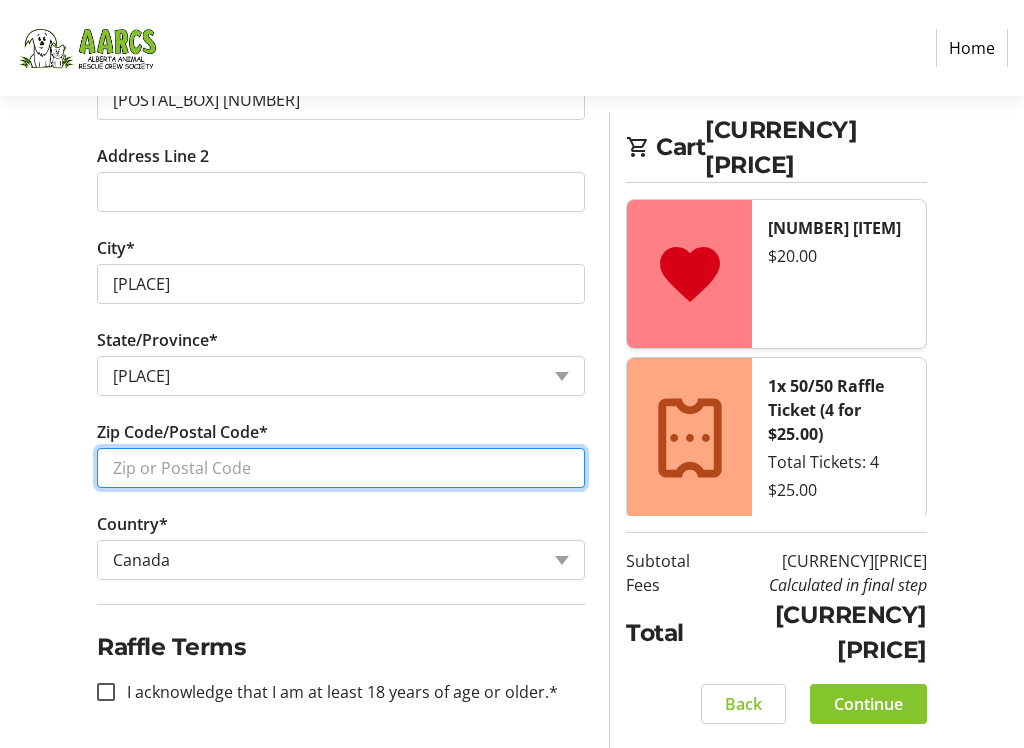 click on "Zip Code/Postal Code*" at bounding box center (341, 468) 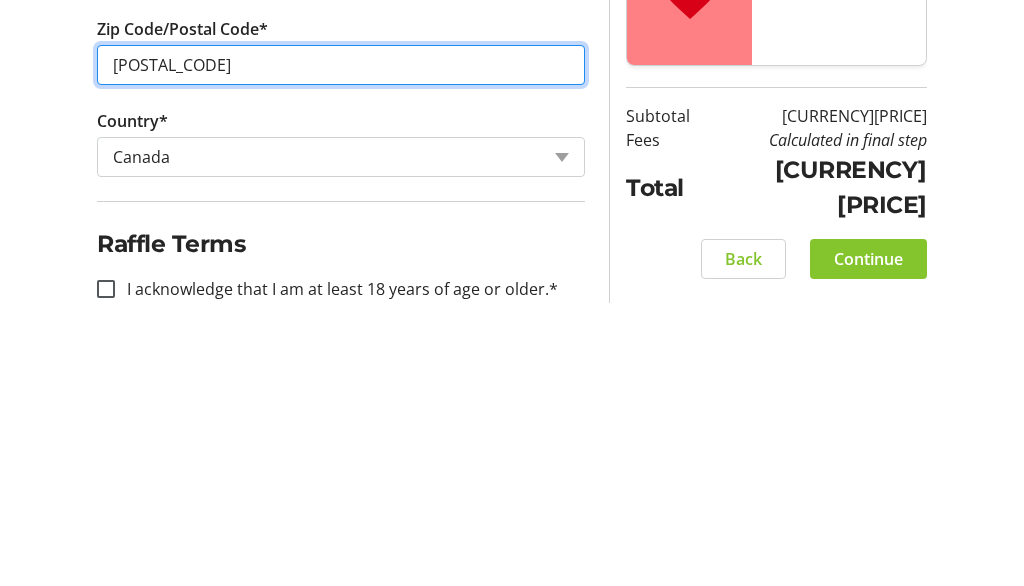 scroll, scrollTop: 1038, scrollLeft: 0, axis: vertical 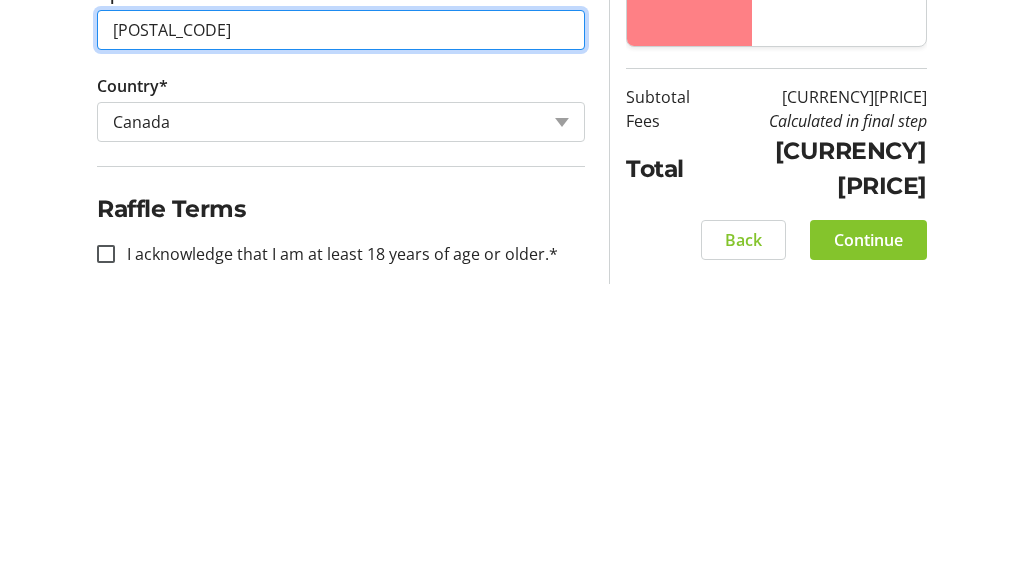 type on "[POSTAL_CODE]" 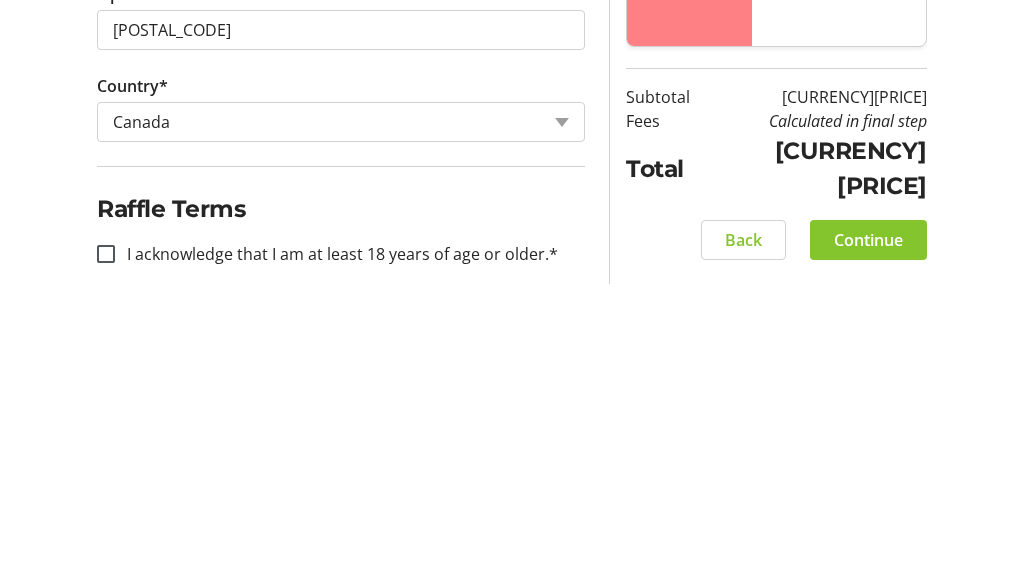 click on "I acknowledge that I am at least 18 years of age or older.*" at bounding box center (106, 556) 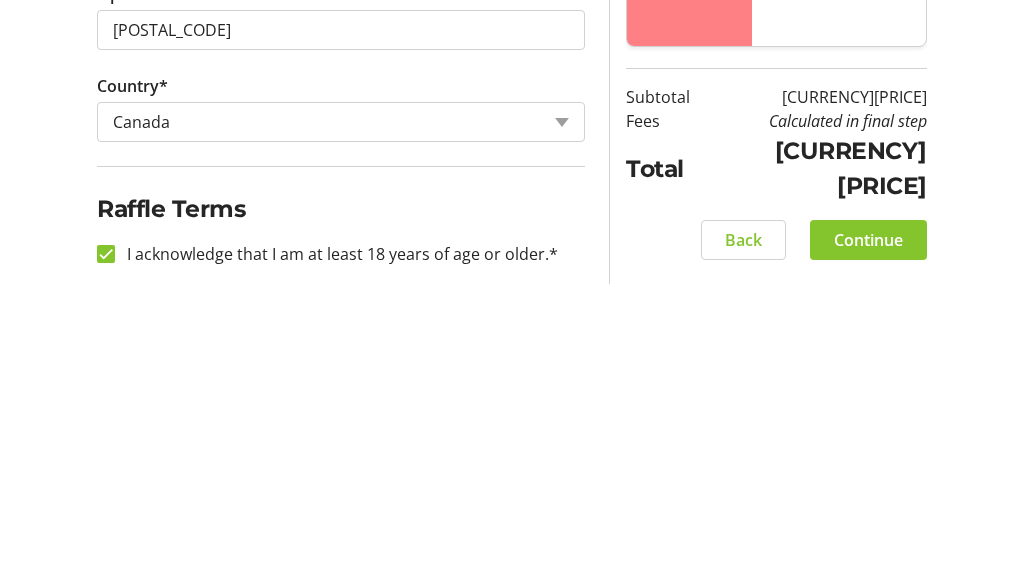 checkbox on "true" 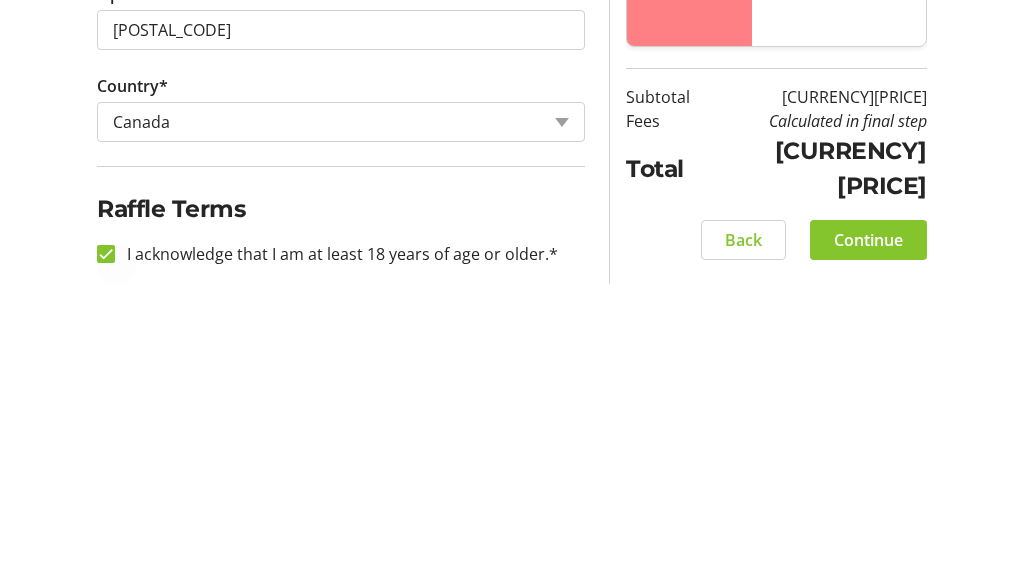 scroll, scrollTop: 1064, scrollLeft: 0, axis: vertical 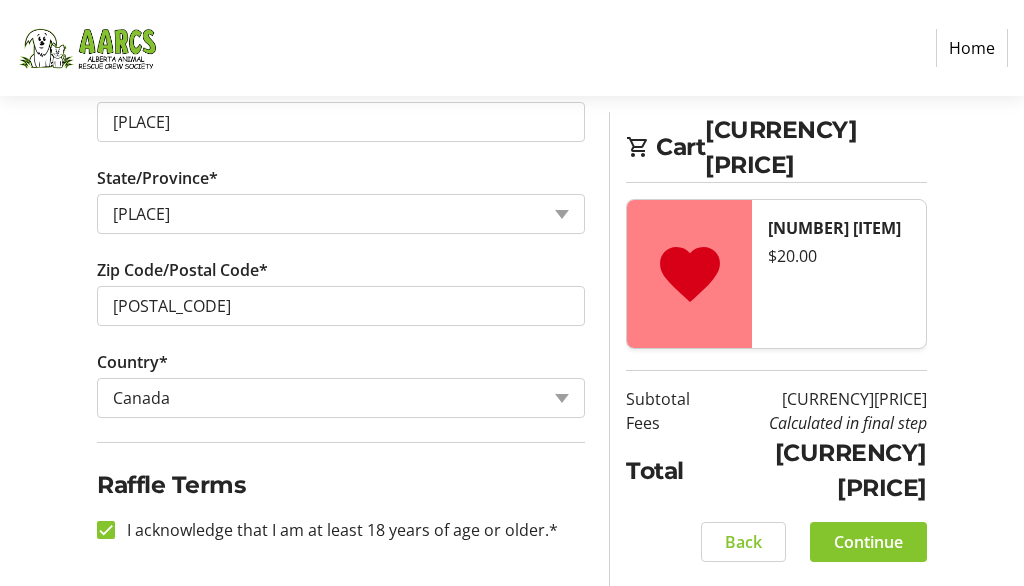 click on "Continue" 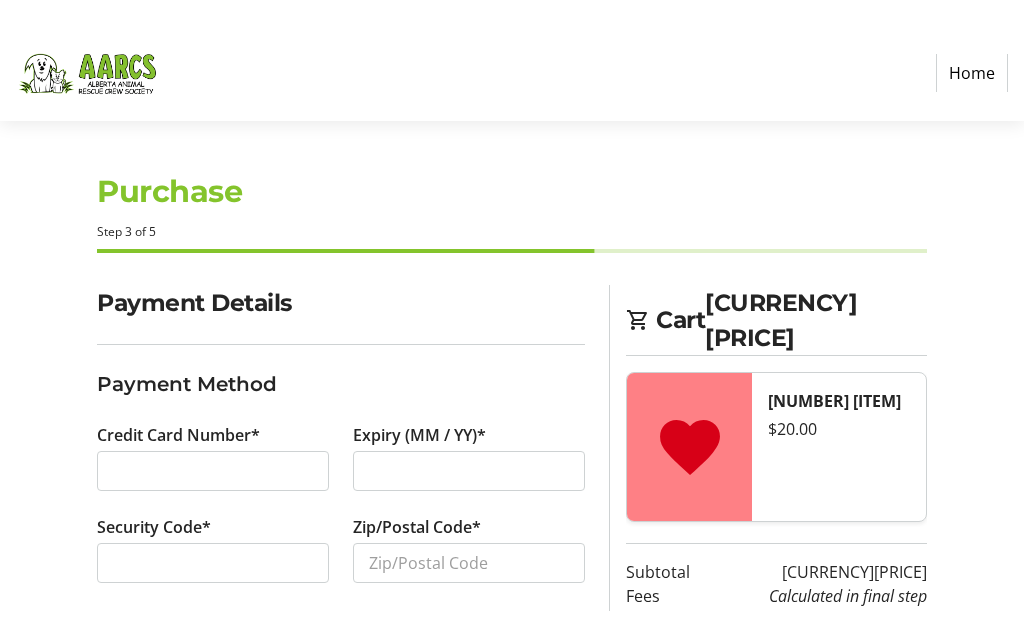 scroll, scrollTop: 147, scrollLeft: 0, axis: vertical 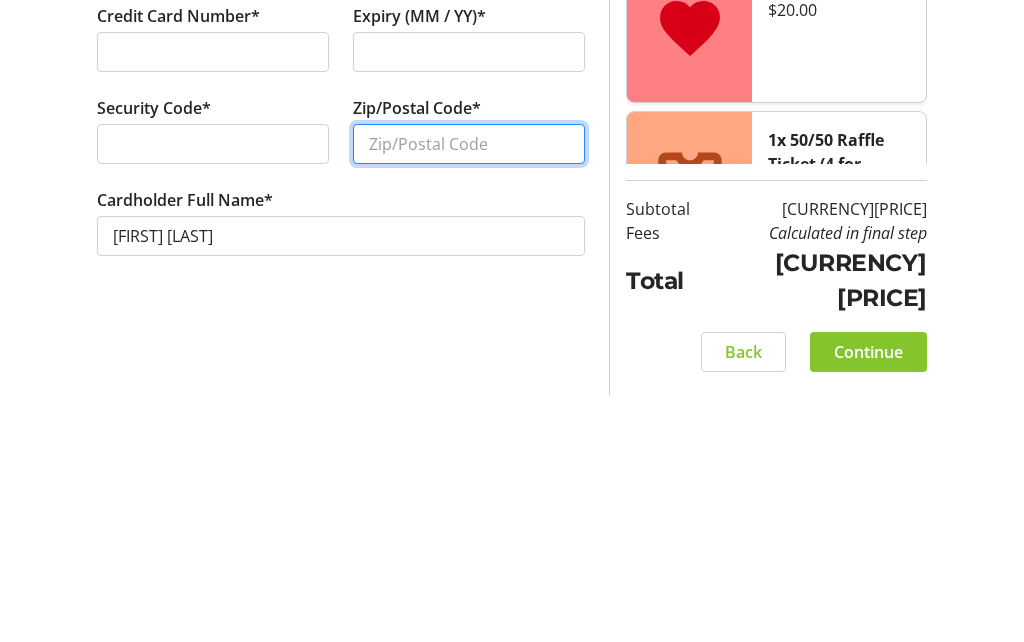 click on "Zip/Postal Code*" at bounding box center (469, 391) 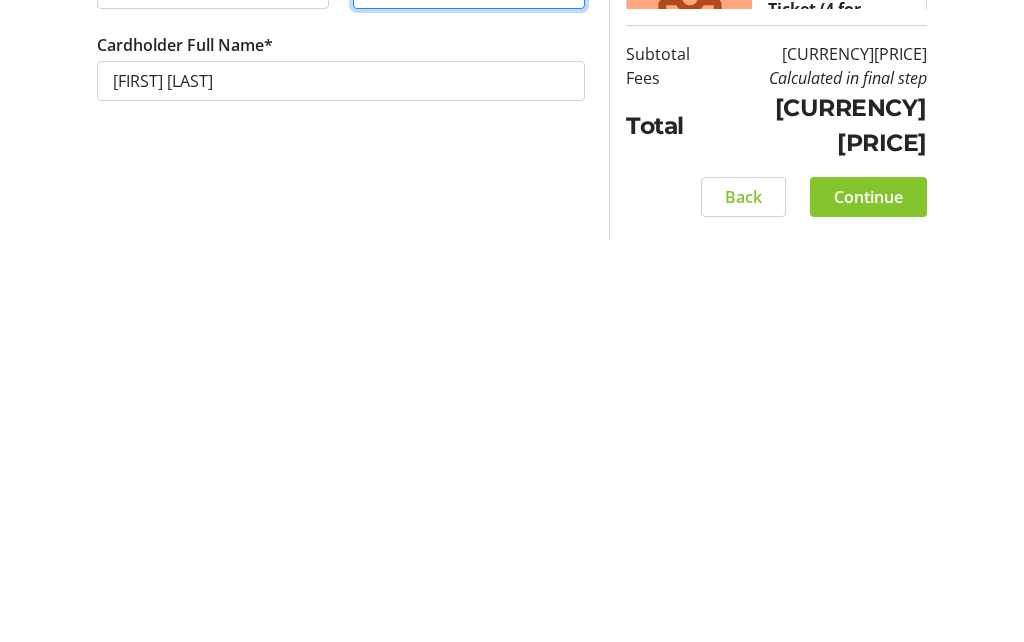 type on "[POSTAL_CODE]" 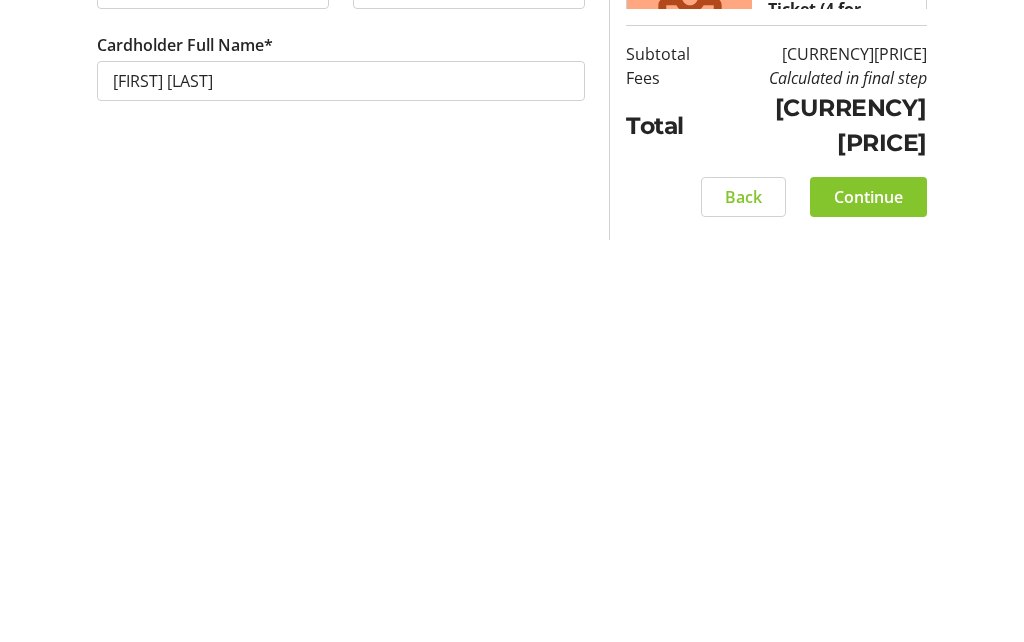 click on "Continue" 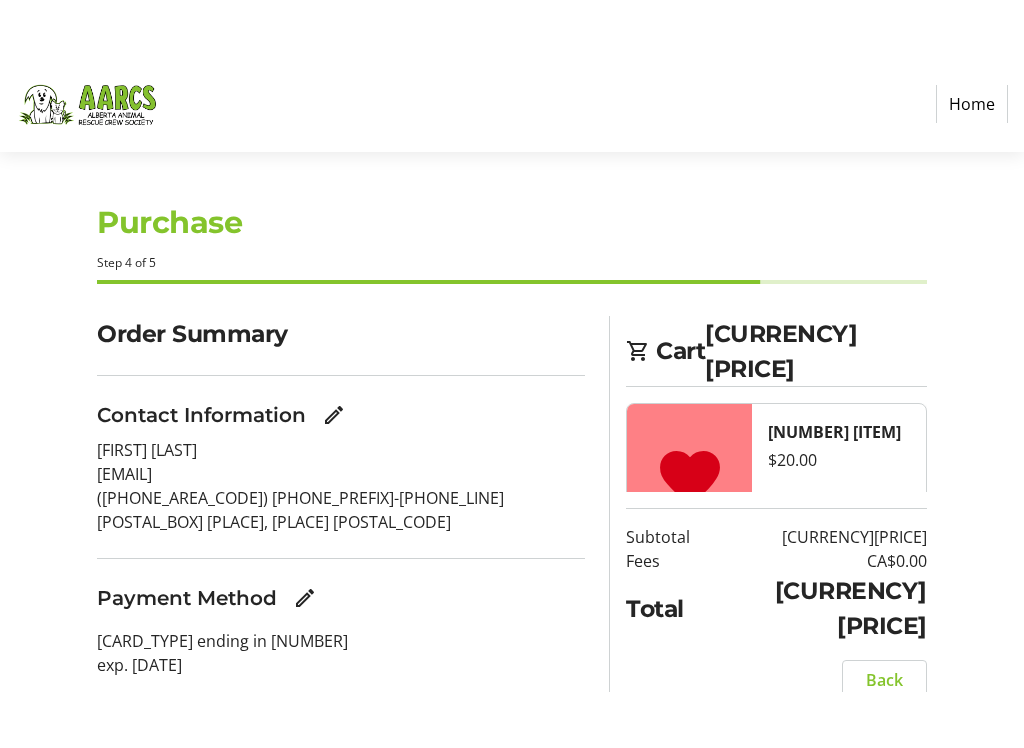 scroll, scrollTop: 35, scrollLeft: 0, axis: vertical 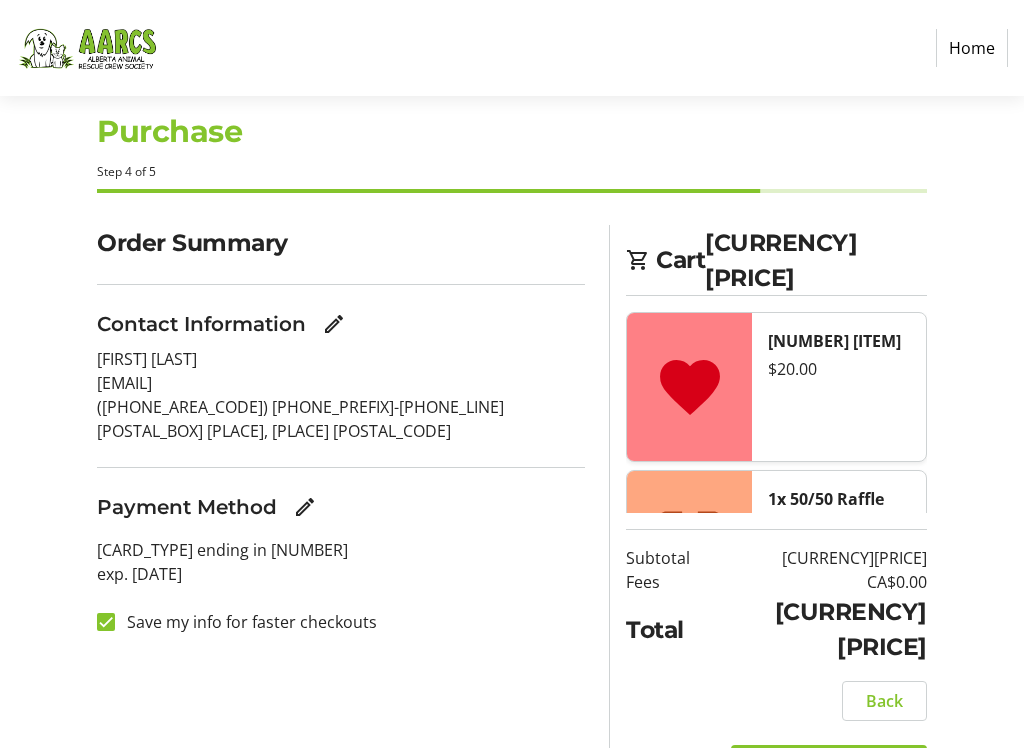 click on "Order Summary Contact Information [FIRST] [LAST] [EMAIL] ([PHONE]) [POSTAL_BOX]
[PLACE], [PLACE]
[POSTAL_CODE] Payment Method  [CARD_TYPE] ending in [NUMBER]  exp. [DATE]   Save my info for faster checkouts" 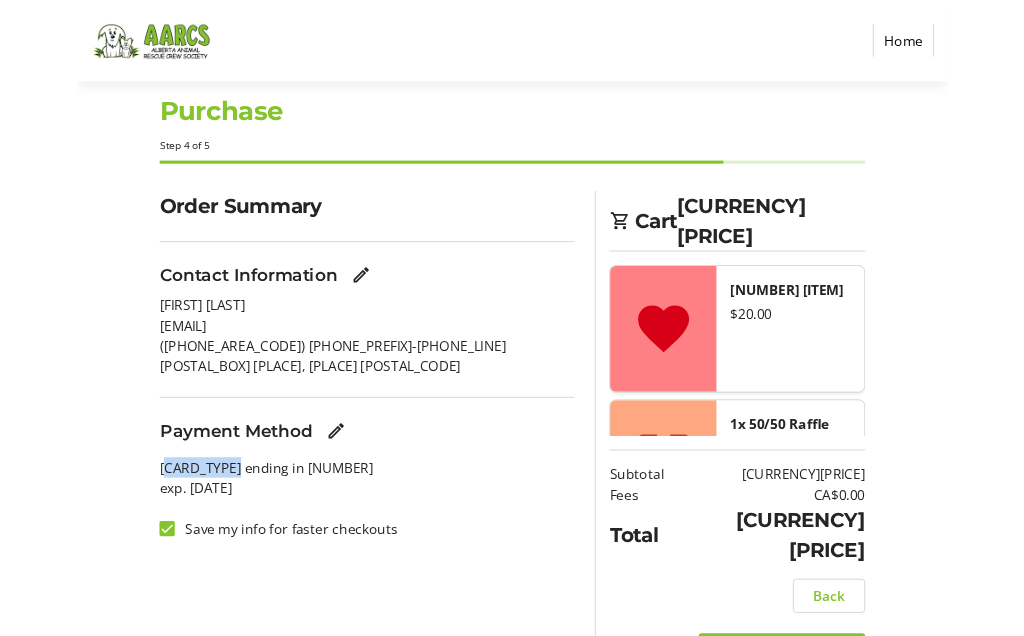 scroll, scrollTop: 147, scrollLeft: 0, axis: vertical 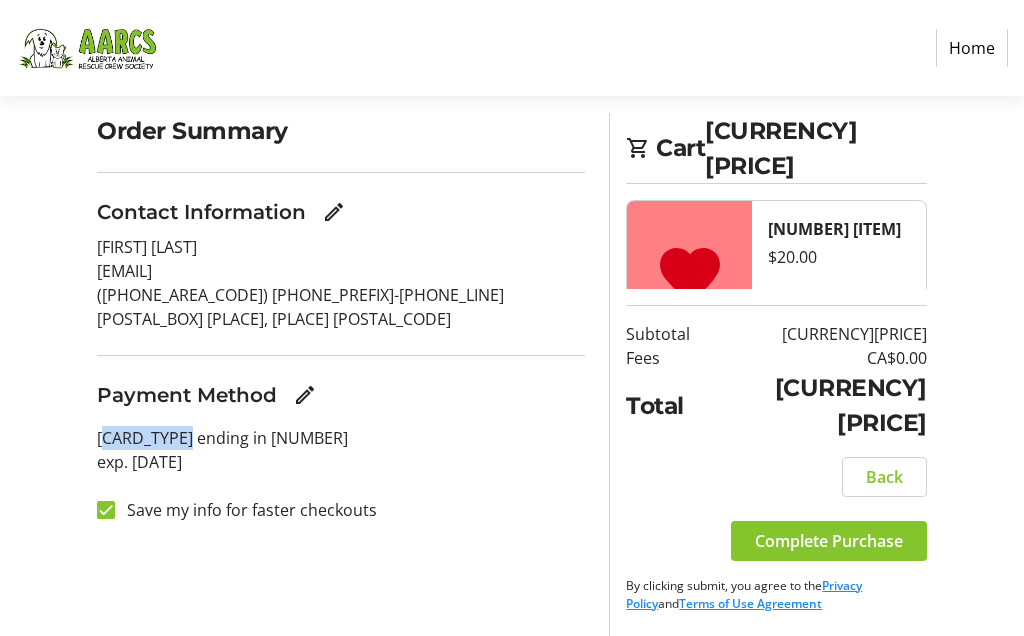 click on "Complete Purchase" 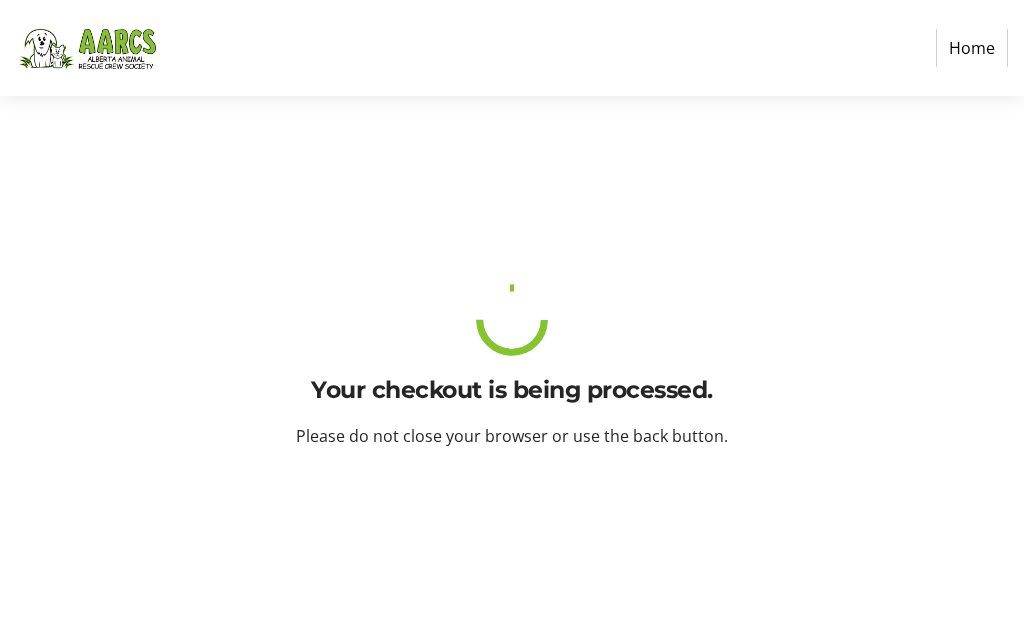 scroll, scrollTop: 0, scrollLeft: 0, axis: both 